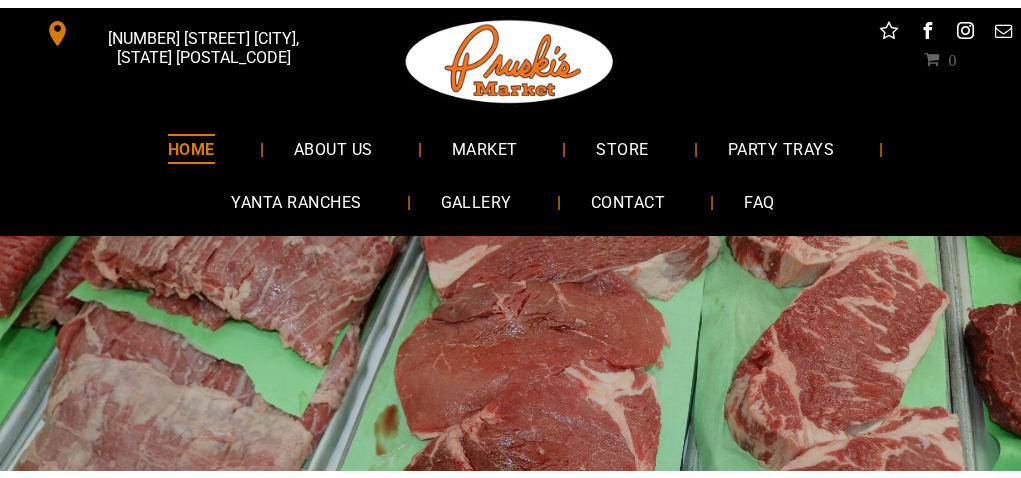 scroll, scrollTop: 0, scrollLeft: 0, axis: both 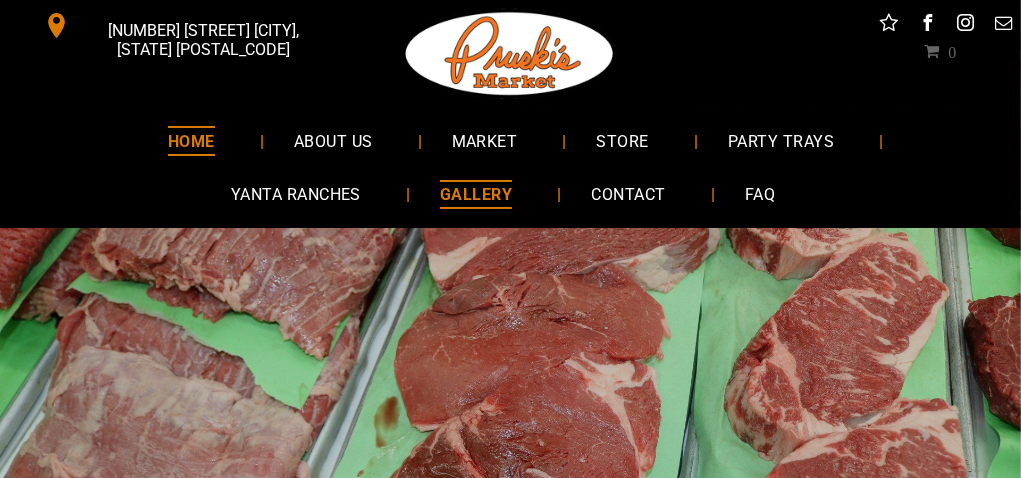 click on "GALLERY" at bounding box center [476, 194] 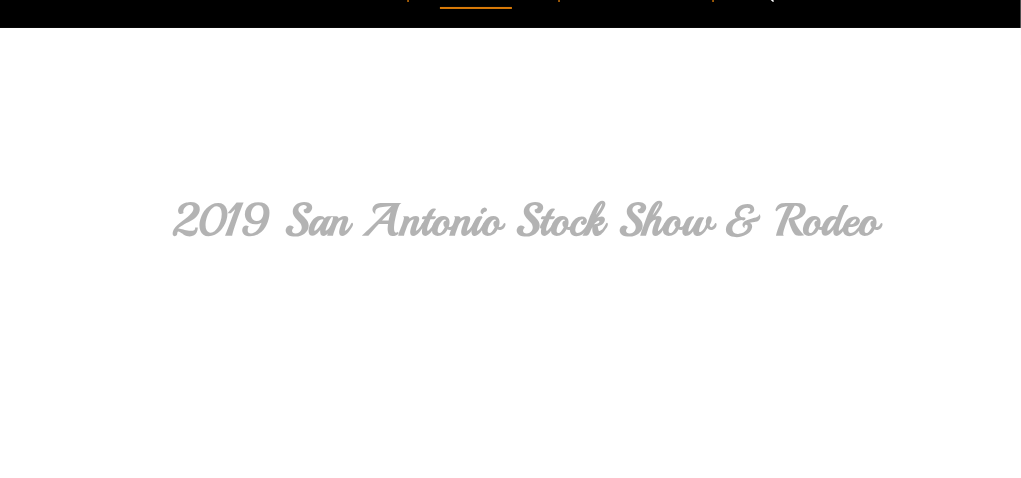scroll, scrollTop: 200, scrollLeft: 0, axis: vertical 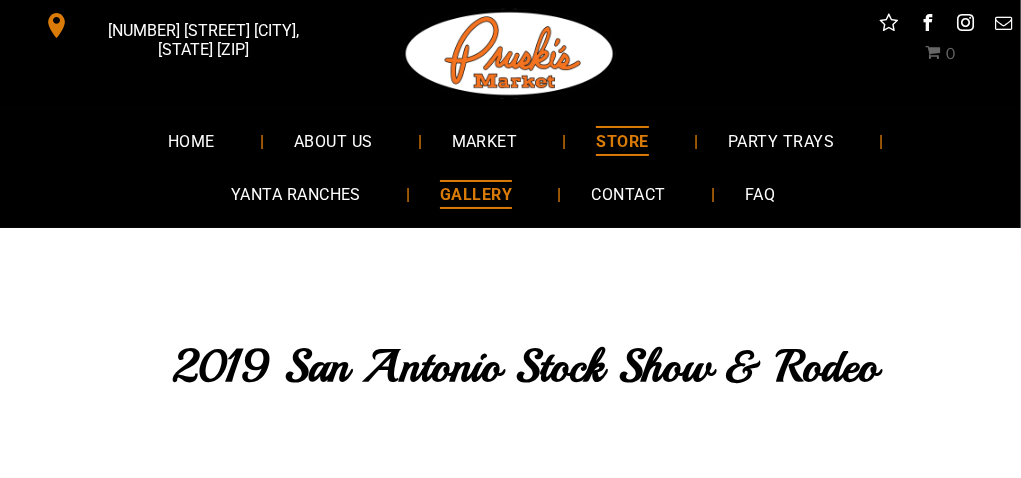 click on "STORE" at bounding box center [622, 140] 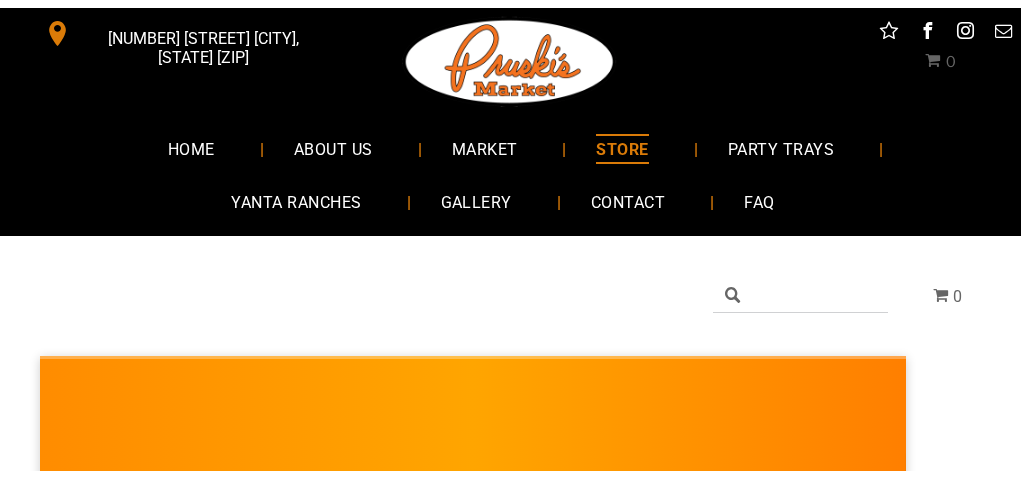 scroll, scrollTop: 0, scrollLeft: 0, axis: both 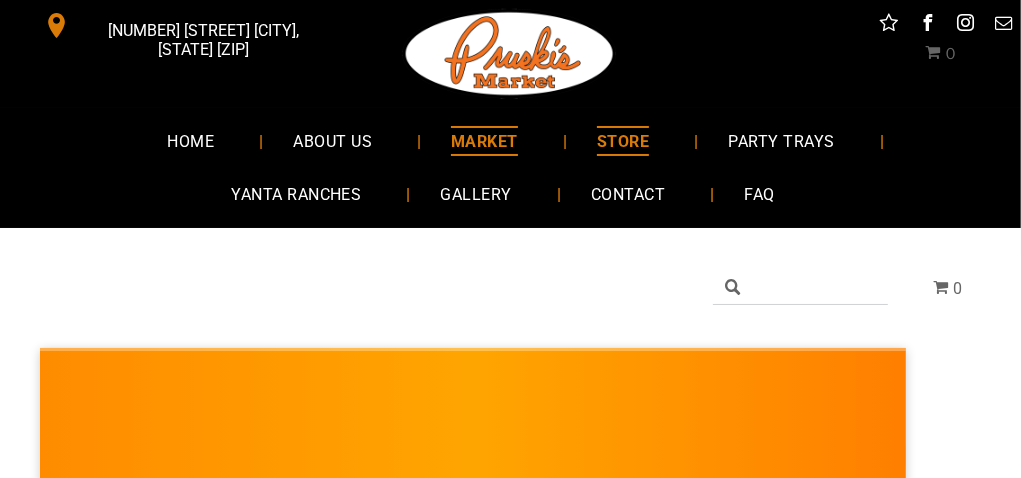 click on "MARKET" at bounding box center [484, 140] 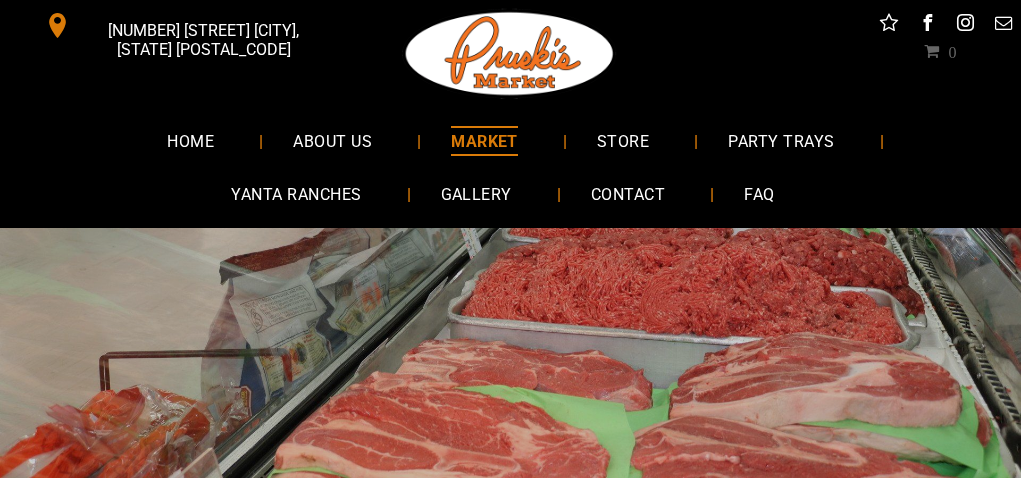 scroll, scrollTop: 0, scrollLeft: 0, axis: both 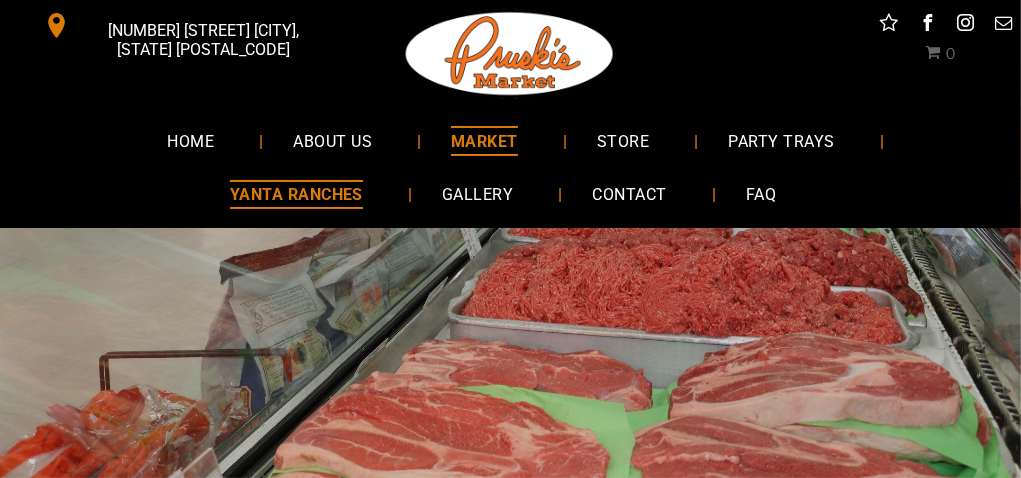 click on "YANTA RANCHES" at bounding box center [296, 194] 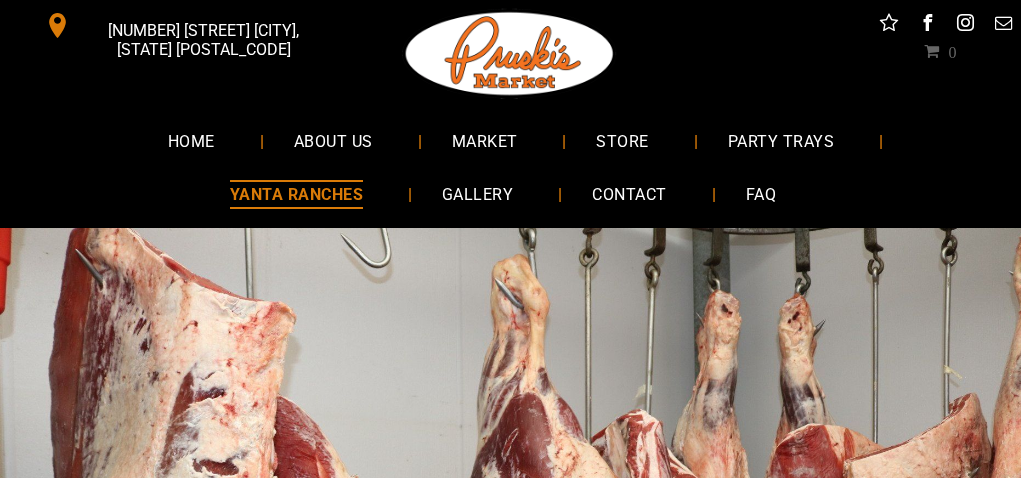 scroll, scrollTop: 0, scrollLeft: 0, axis: both 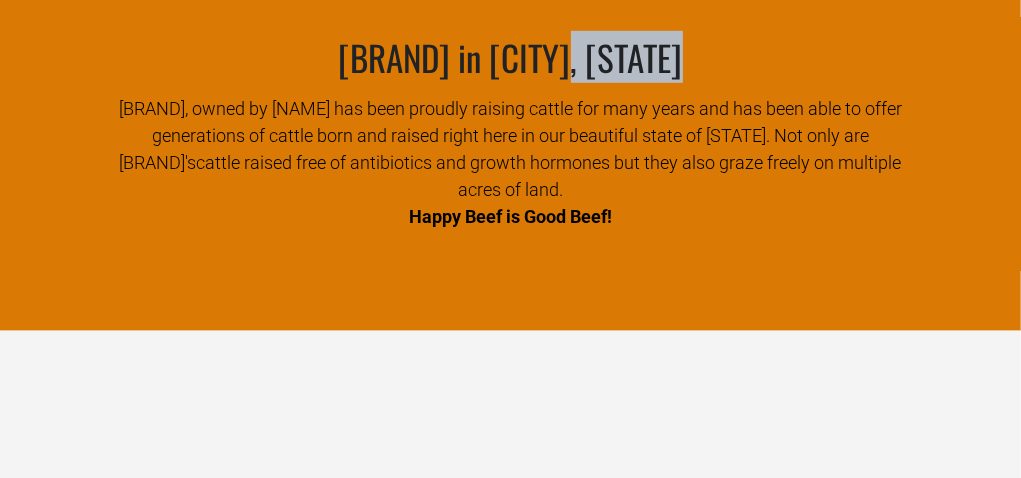 drag, startPoint x: 561, startPoint y: 61, endPoint x: 674, endPoint y: 69, distance: 113.28283 